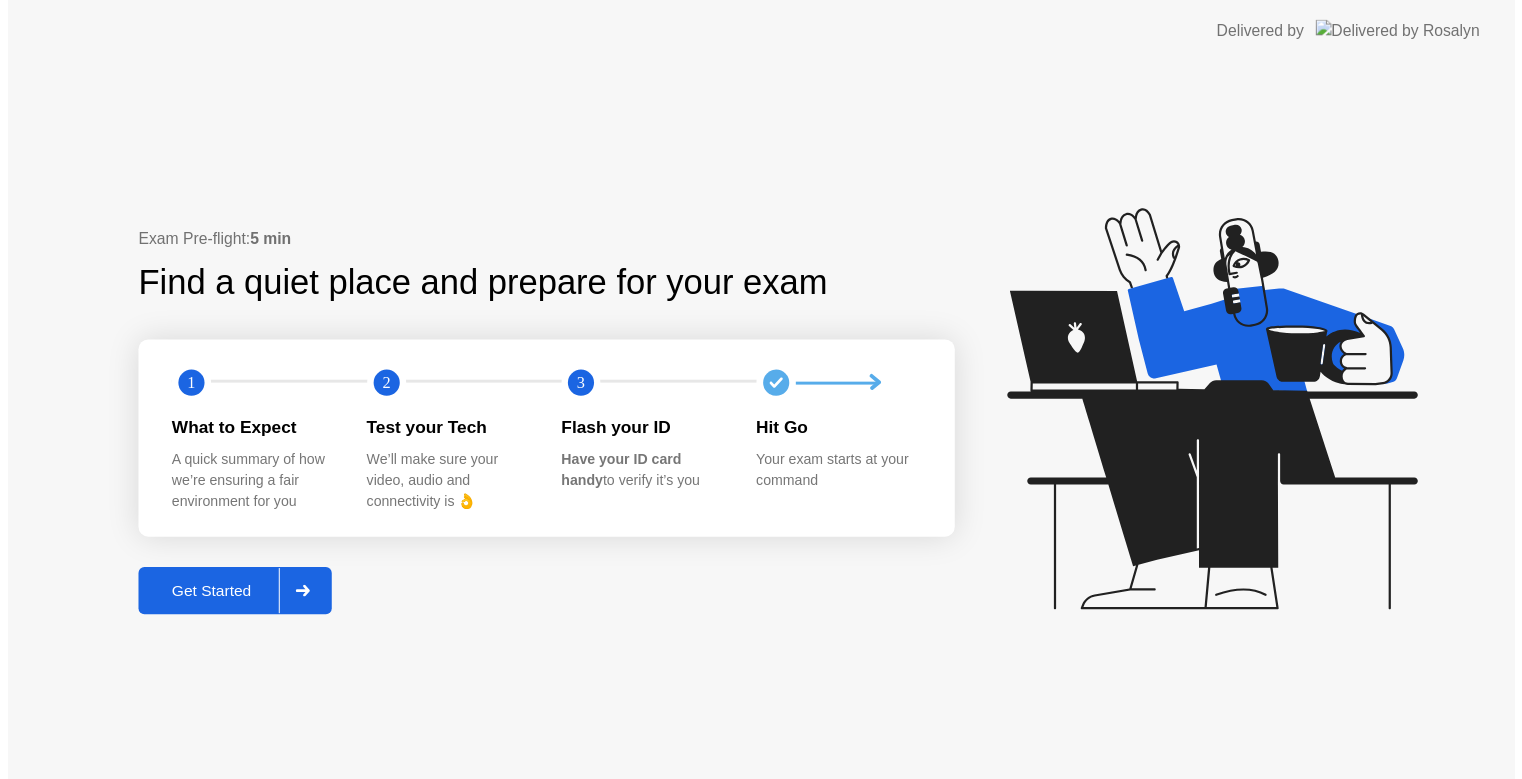 scroll, scrollTop: 0, scrollLeft: 0, axis: both 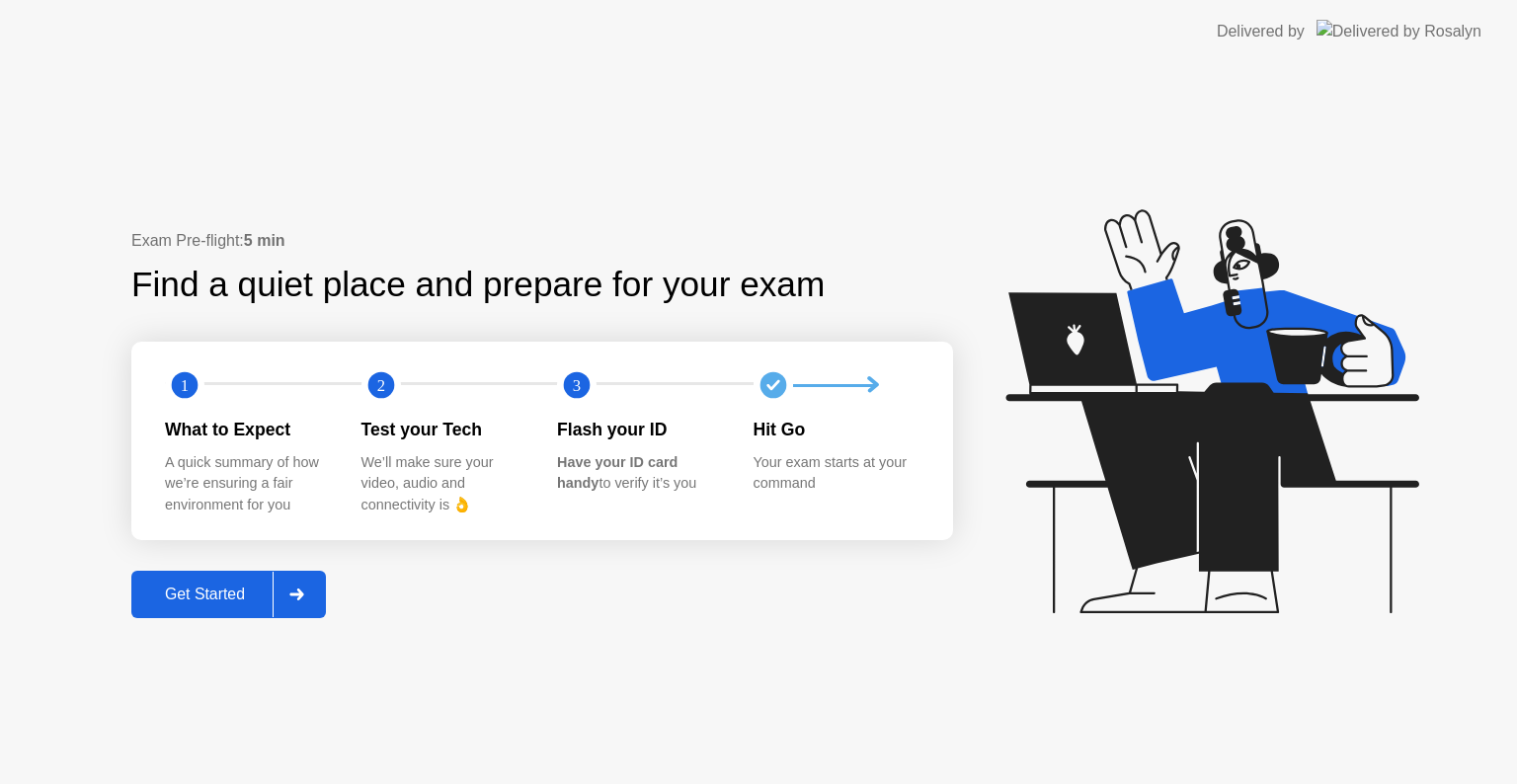 click on "Get Started" 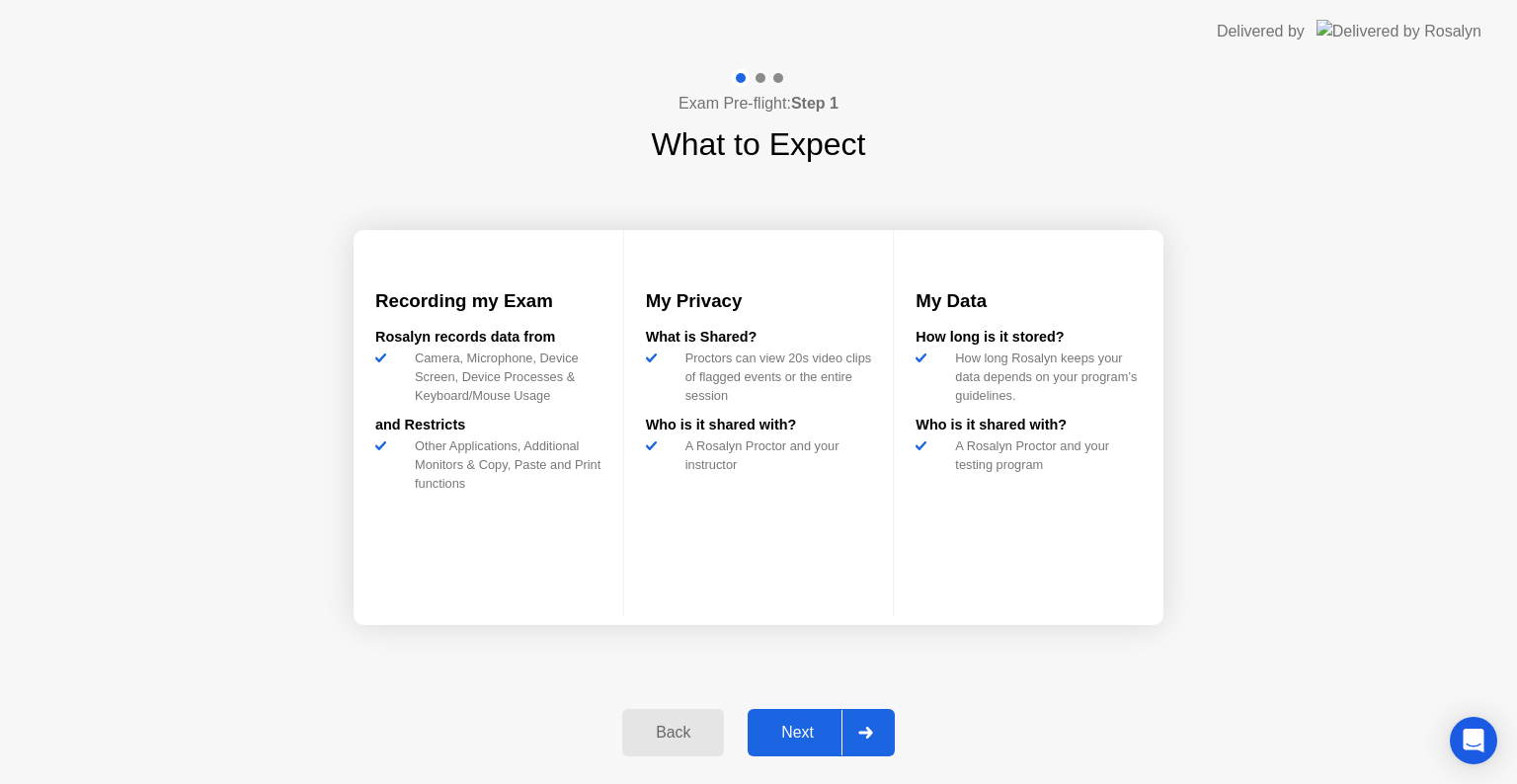 click on "Next" 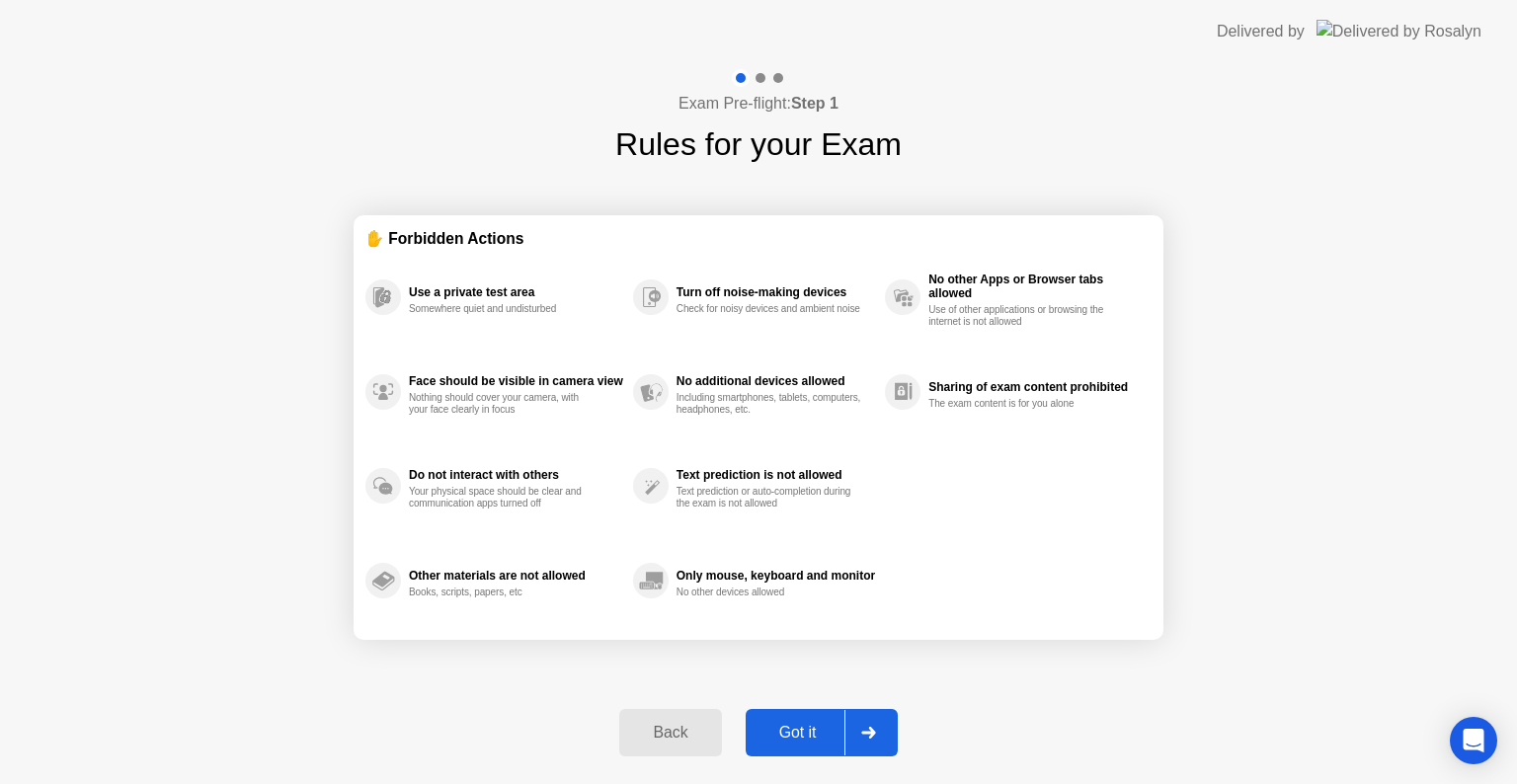 click on "Got it" 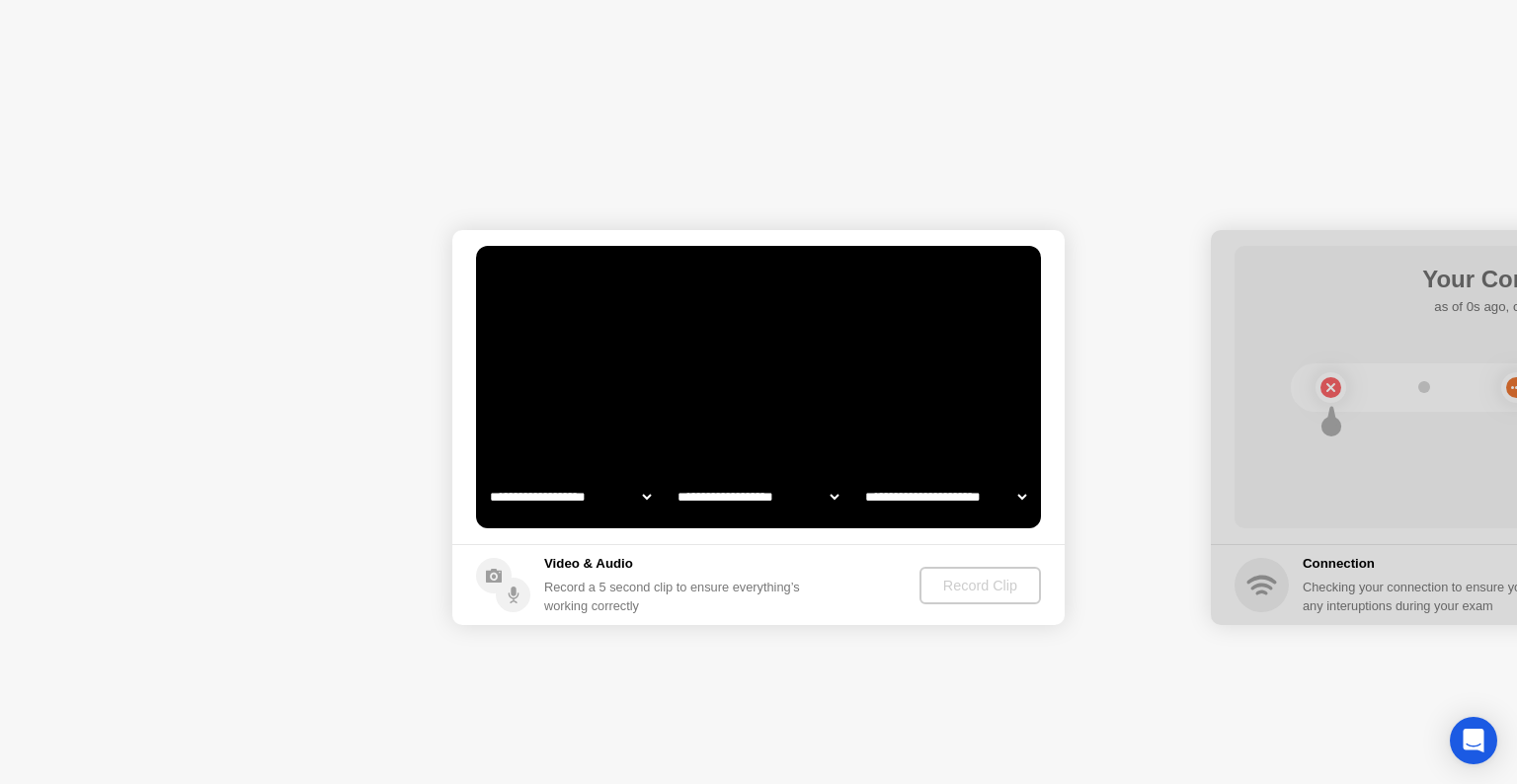 select on "**********" 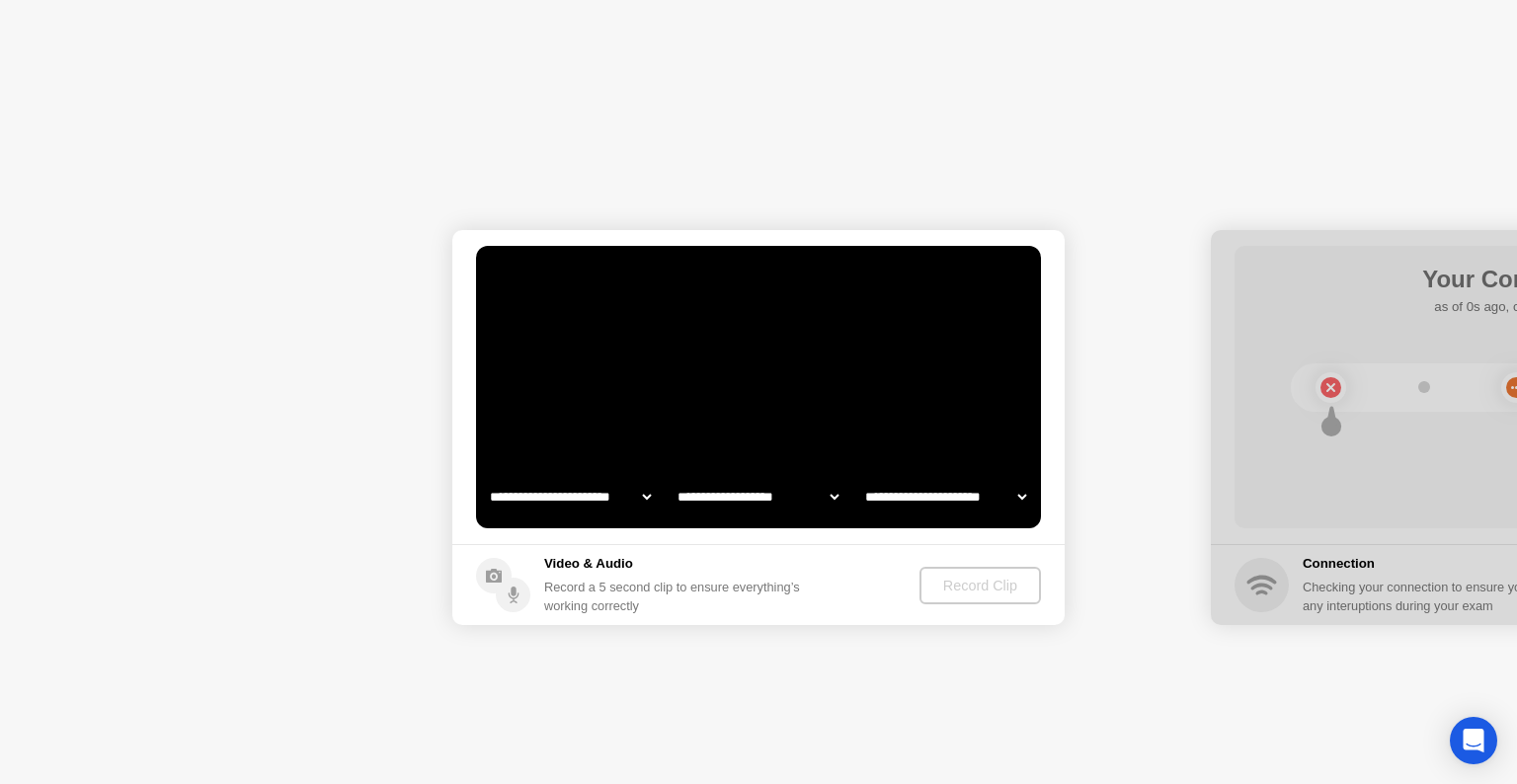 select on "*******" 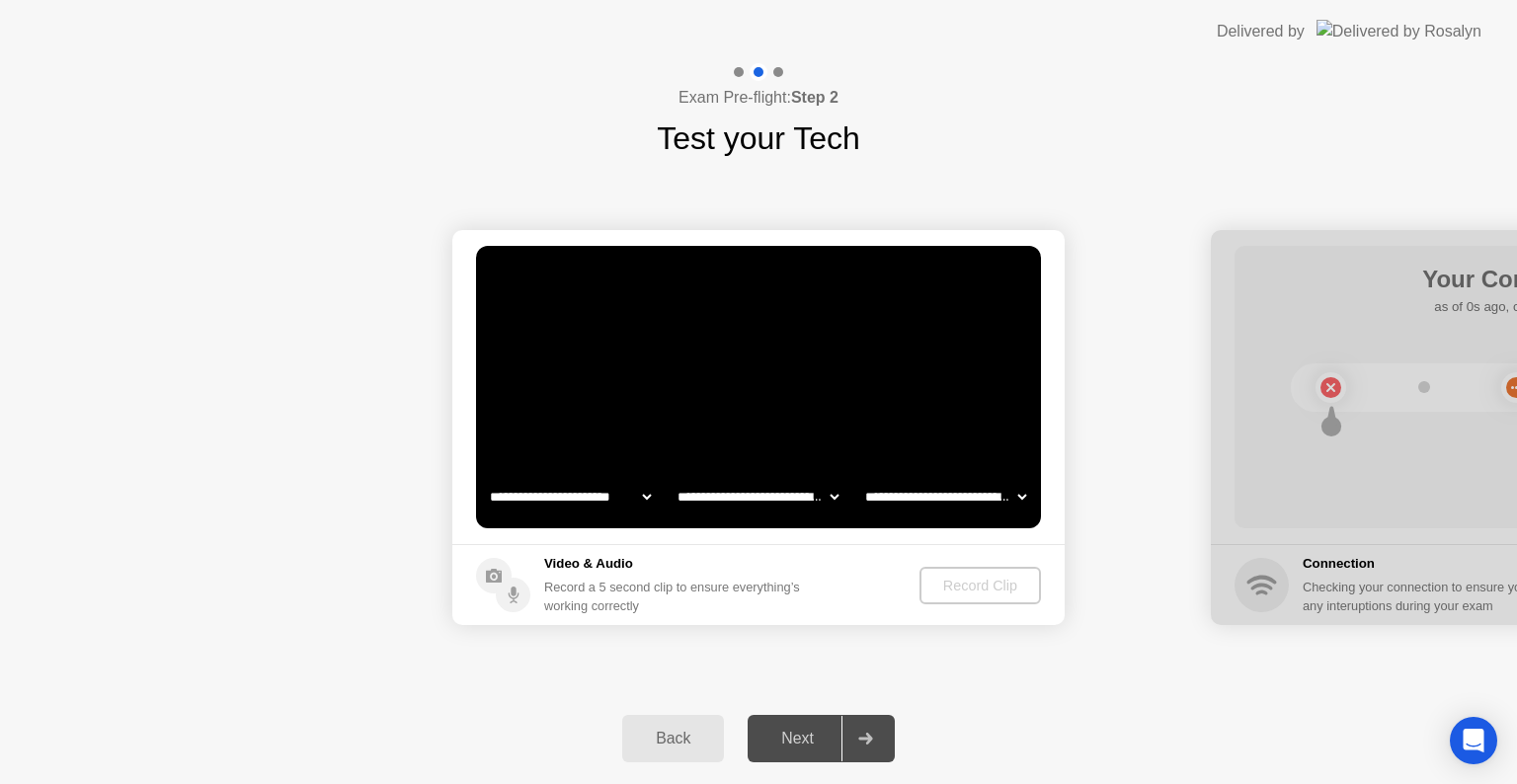 click on "Record Clip" 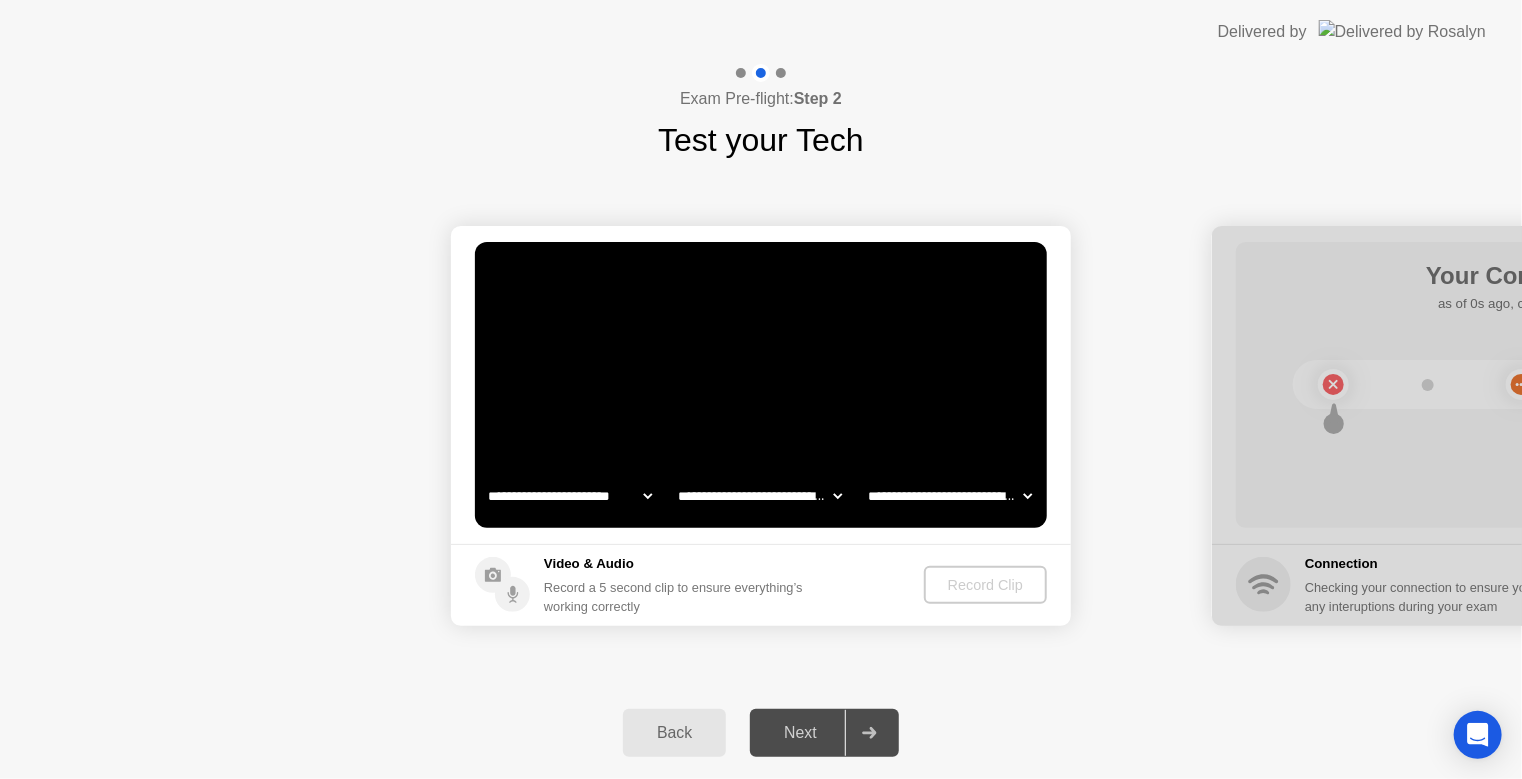 click on "Next" 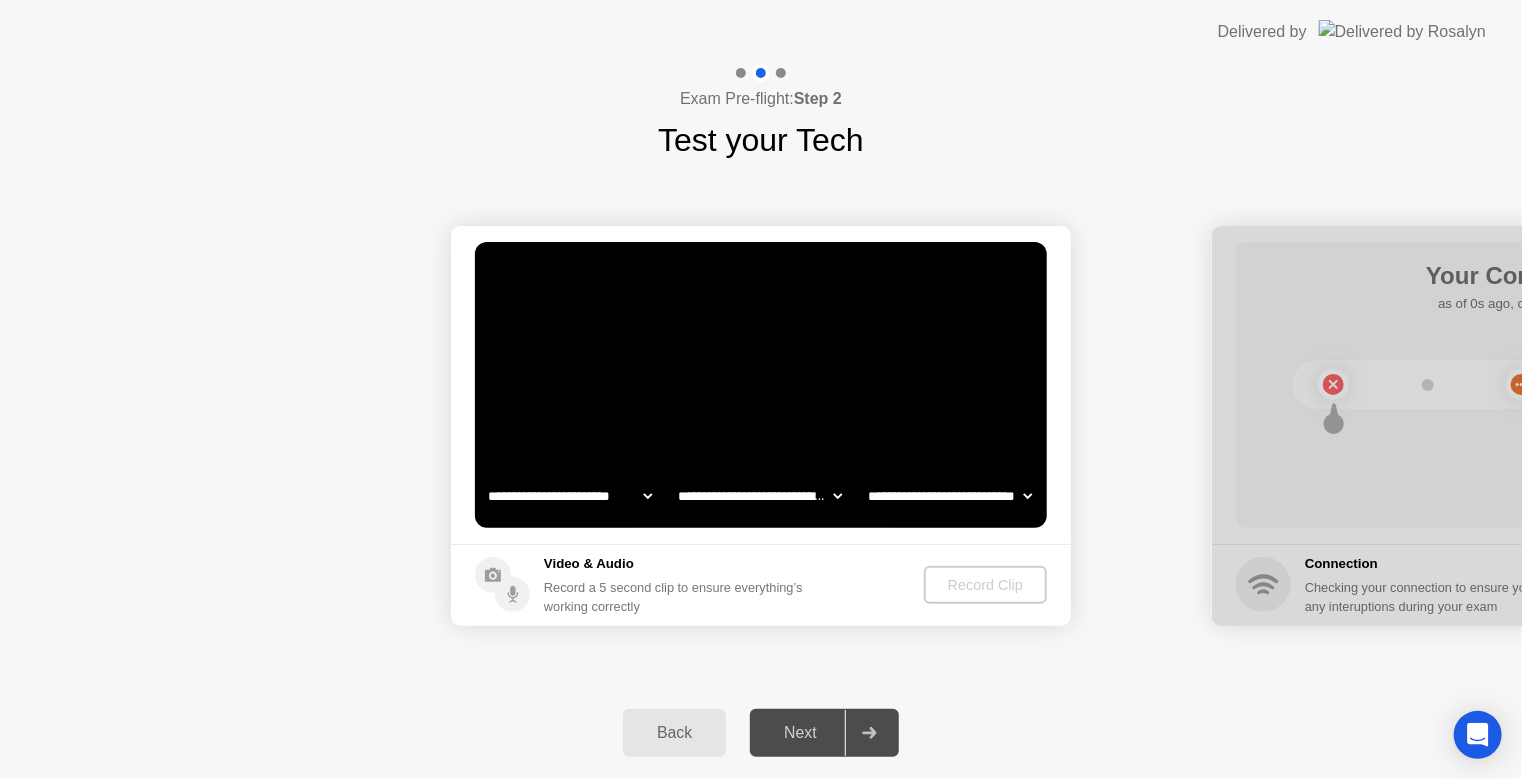 click on "**********" 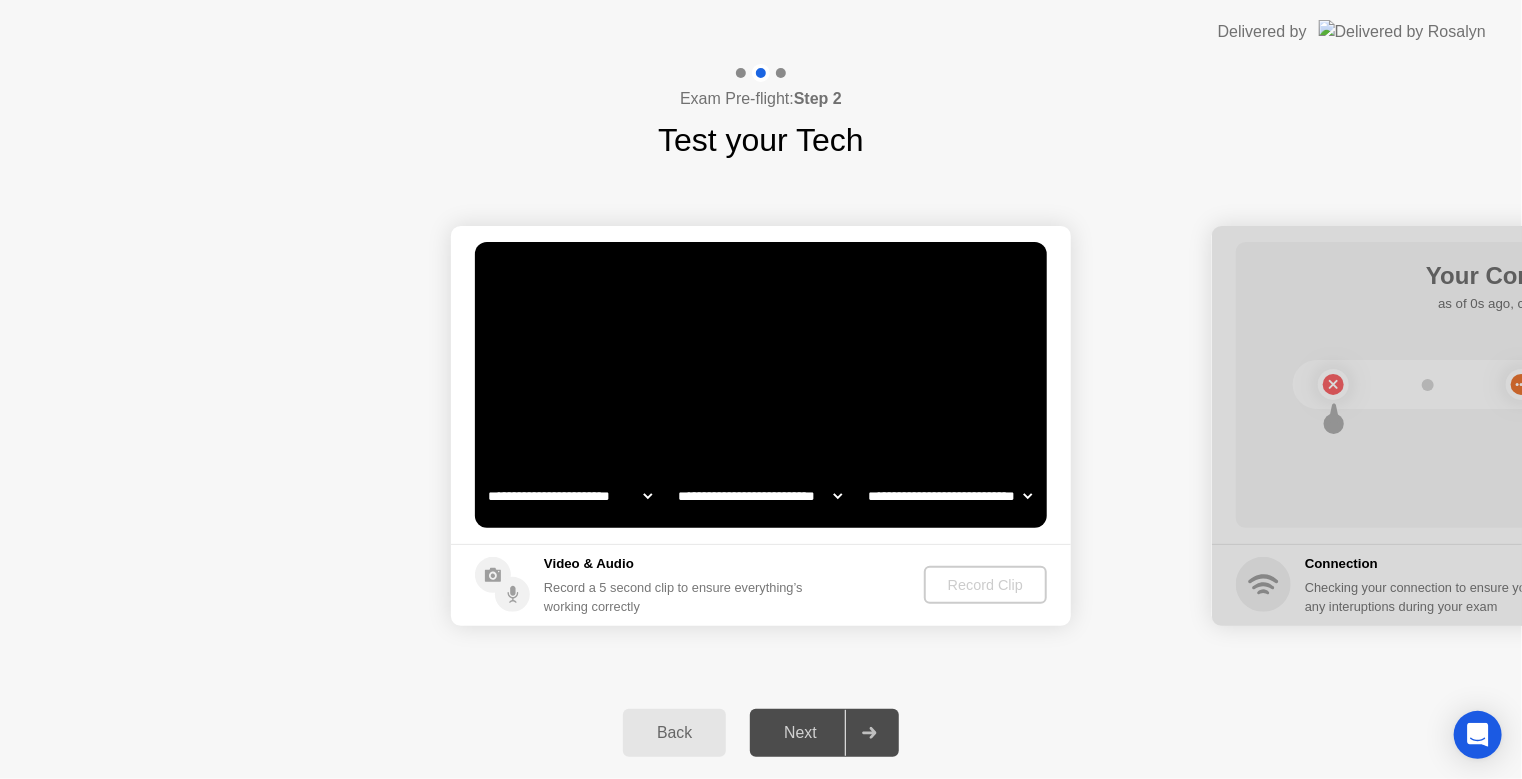 click on "**********" 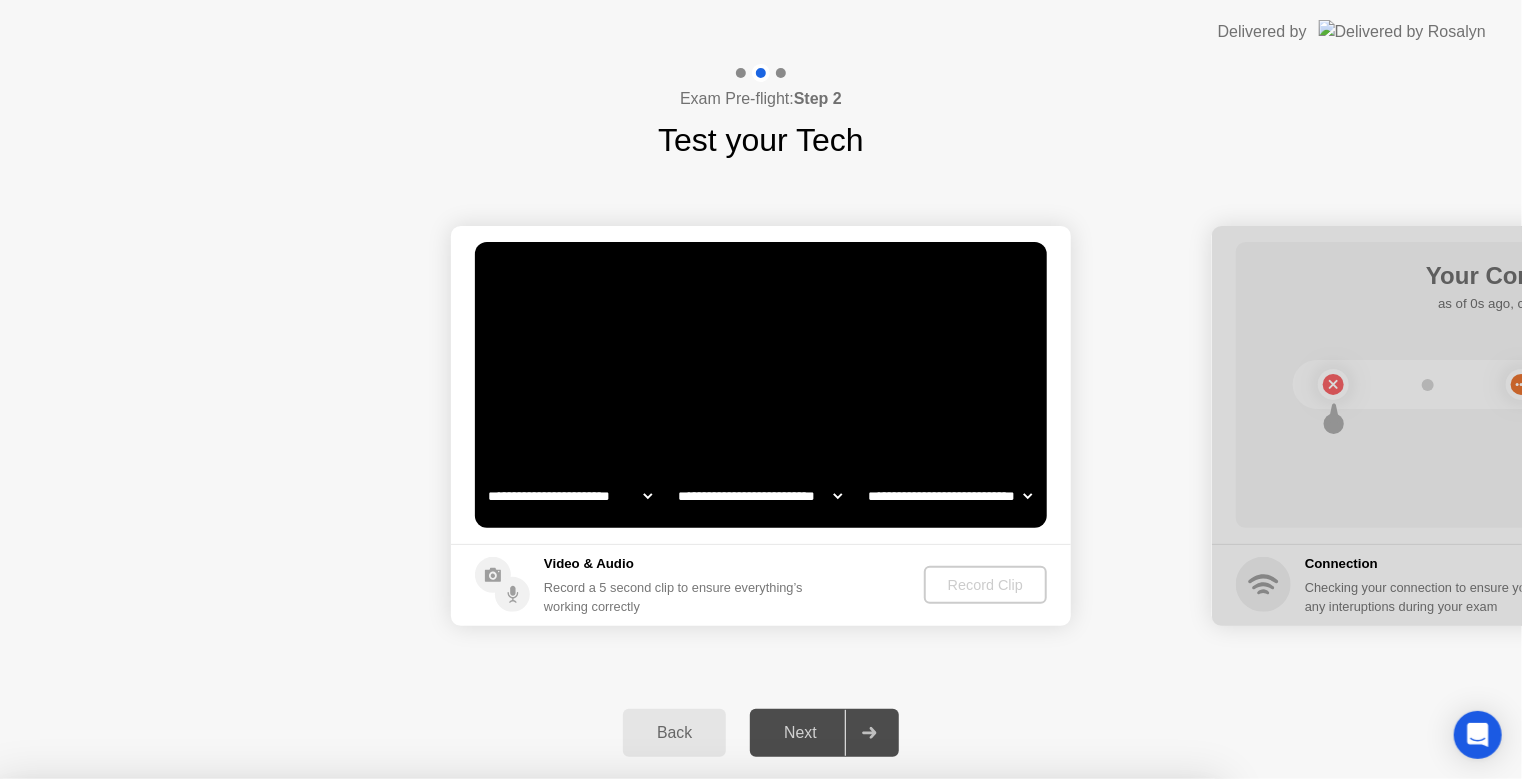 click on "Yes" at bounding box center (561, 892) 